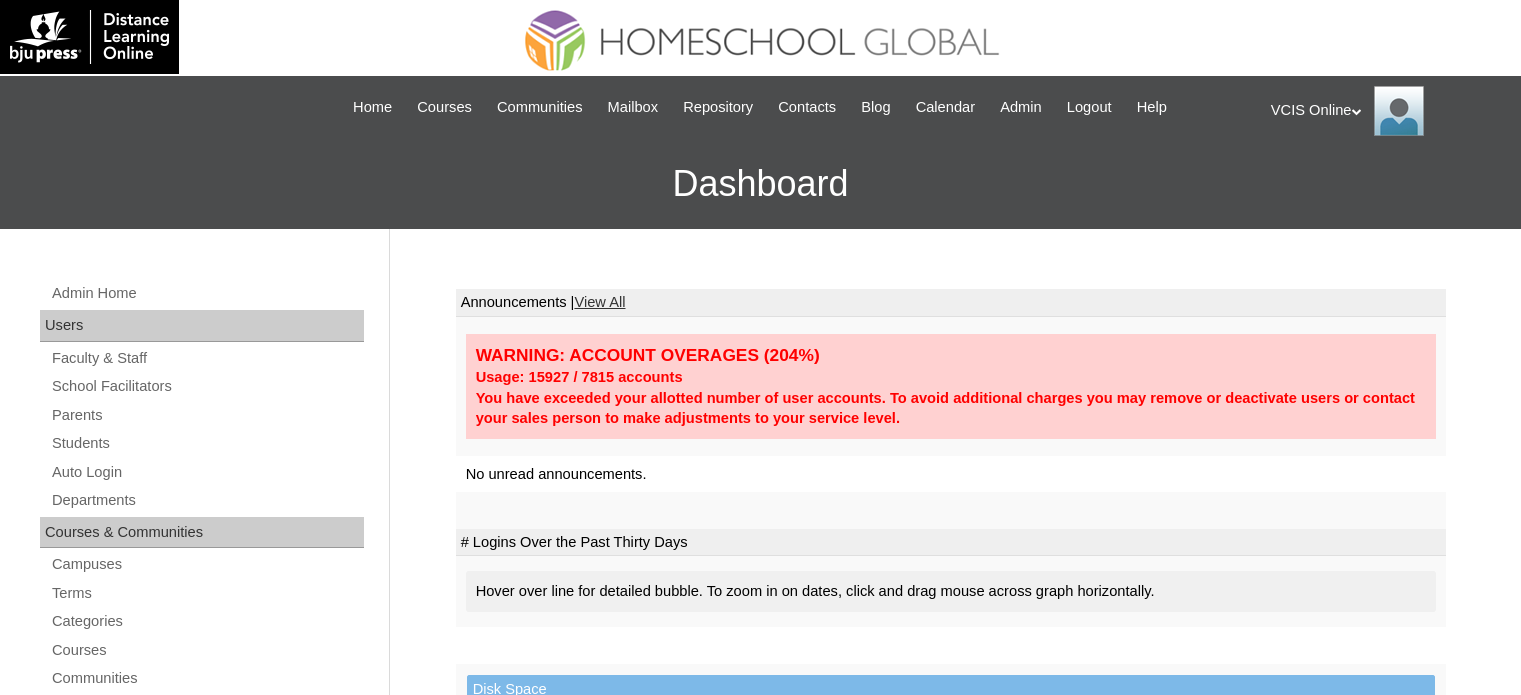 scroll, scrollTop: 0, scrollLeft: 0, axis: both 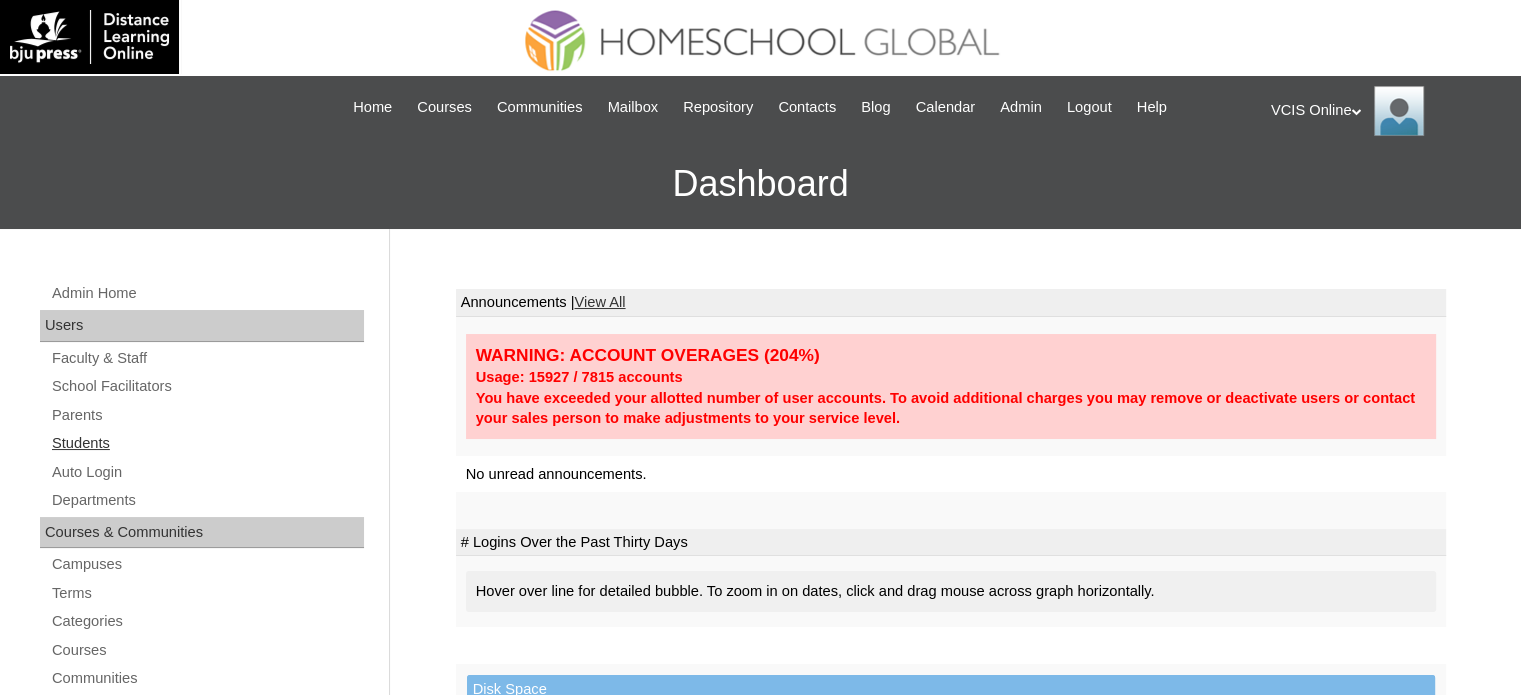 click on "Students" at bounding box center (207, 443) 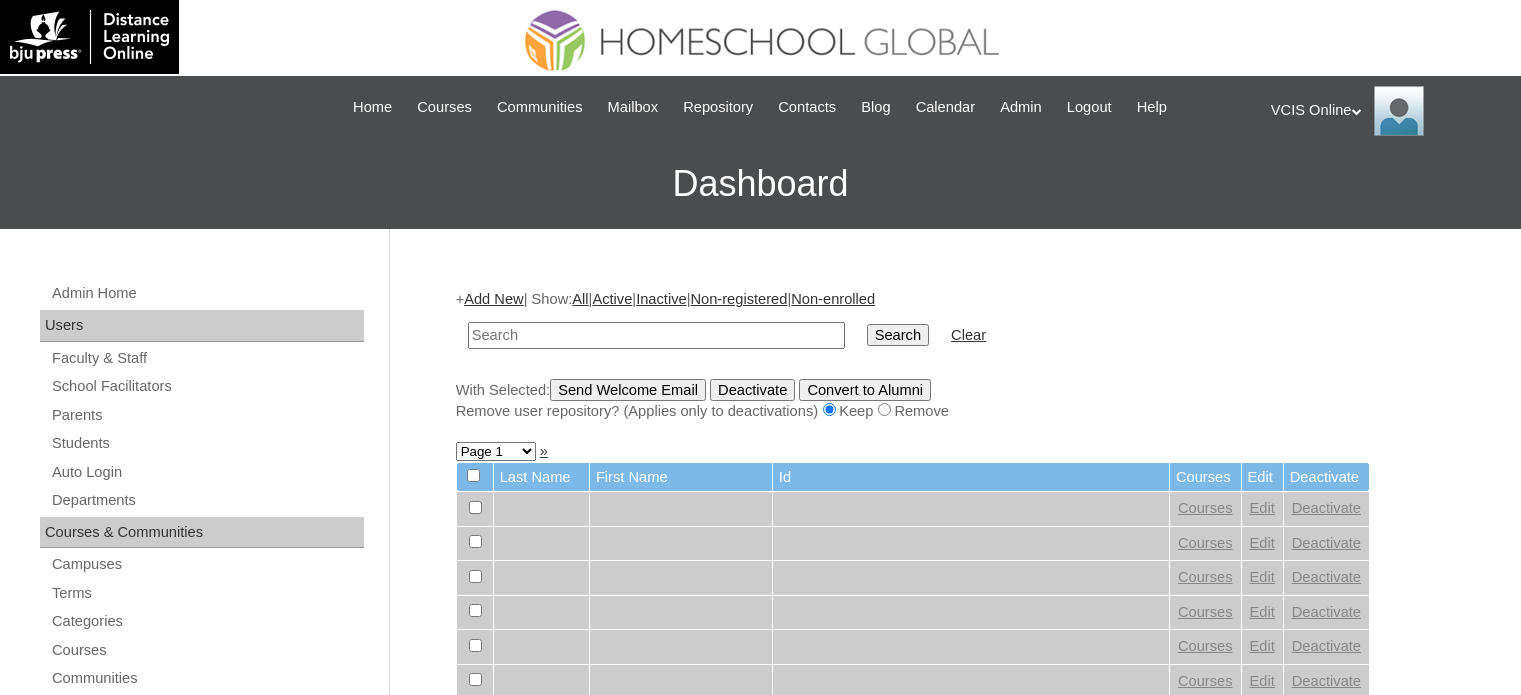 scroll, scrollTop: 0, scrollLeft: 0, axis: both 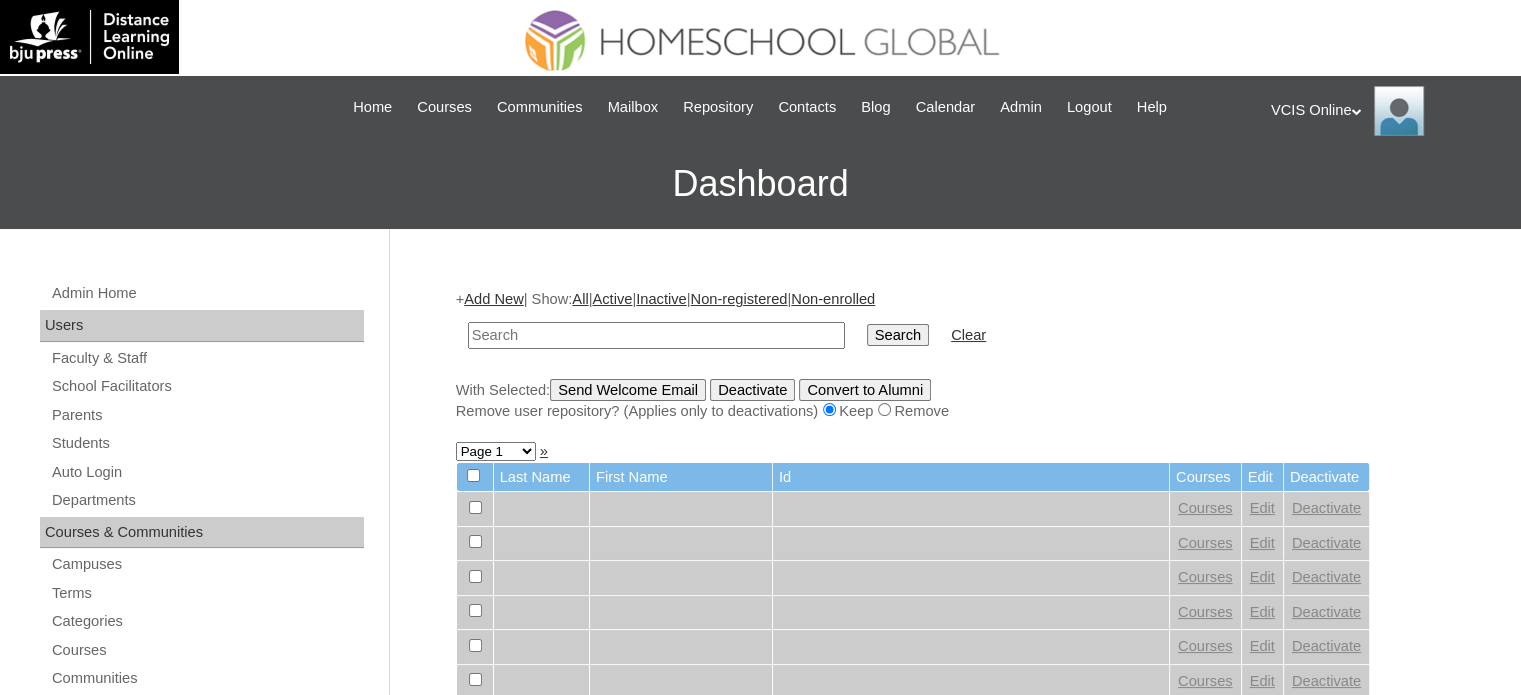 paste on "VCIS021-10C-SA2025" 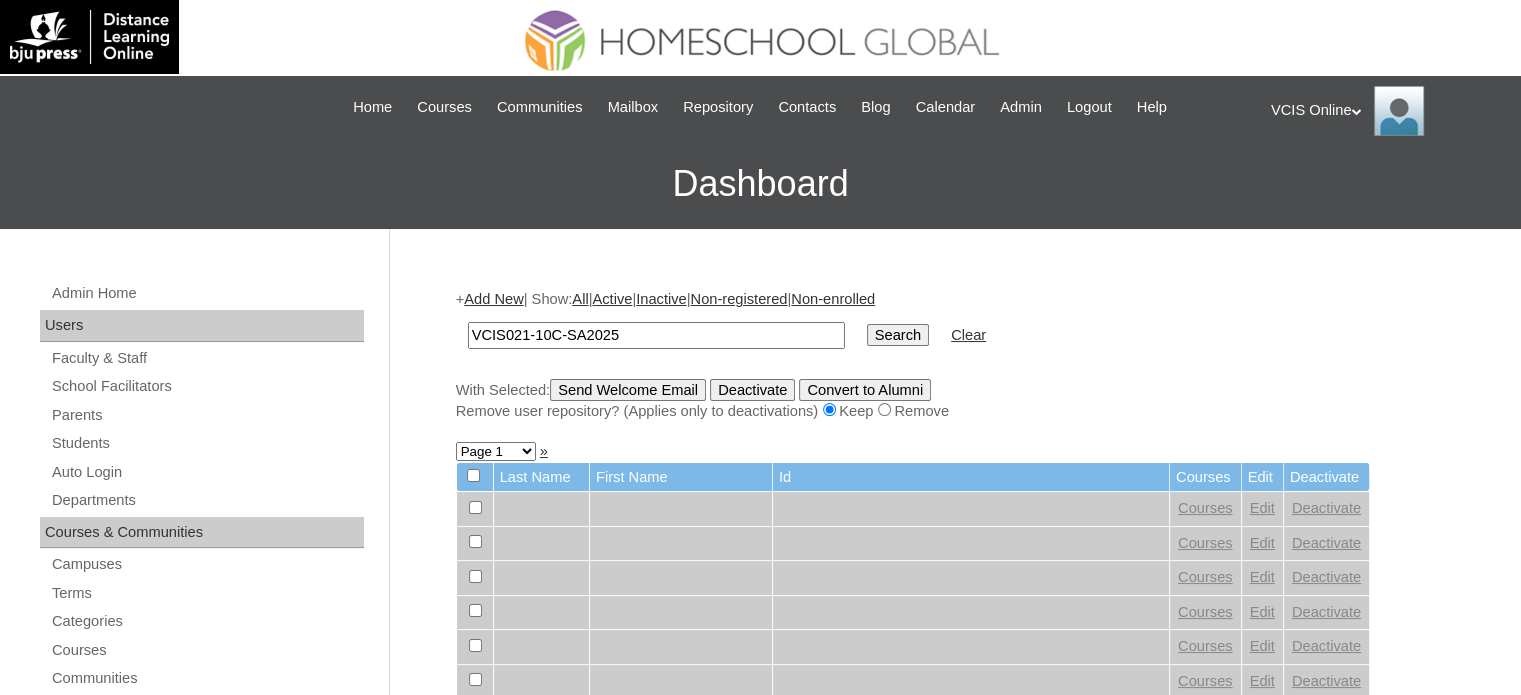 type on "VCIS021-10C-SA2025" 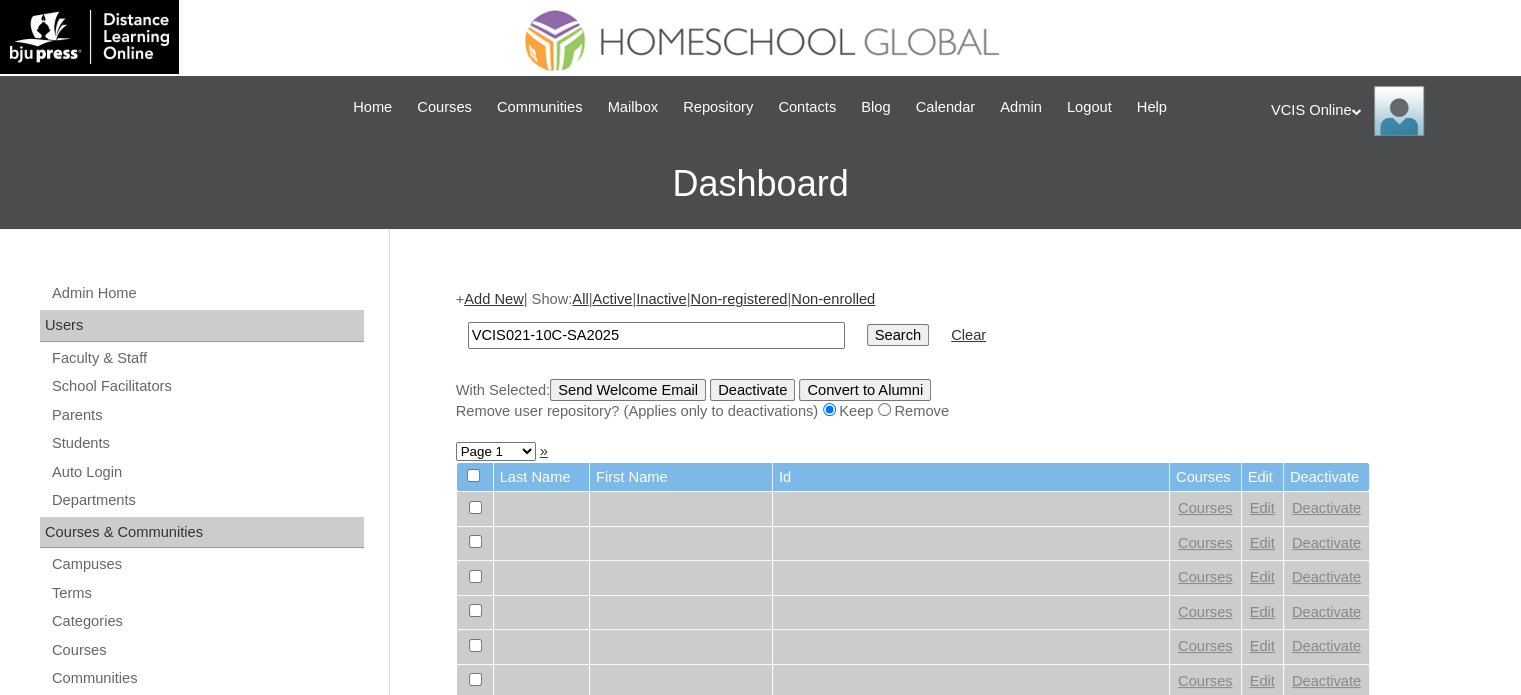 click on "Search" at bounding box center [898, 335] 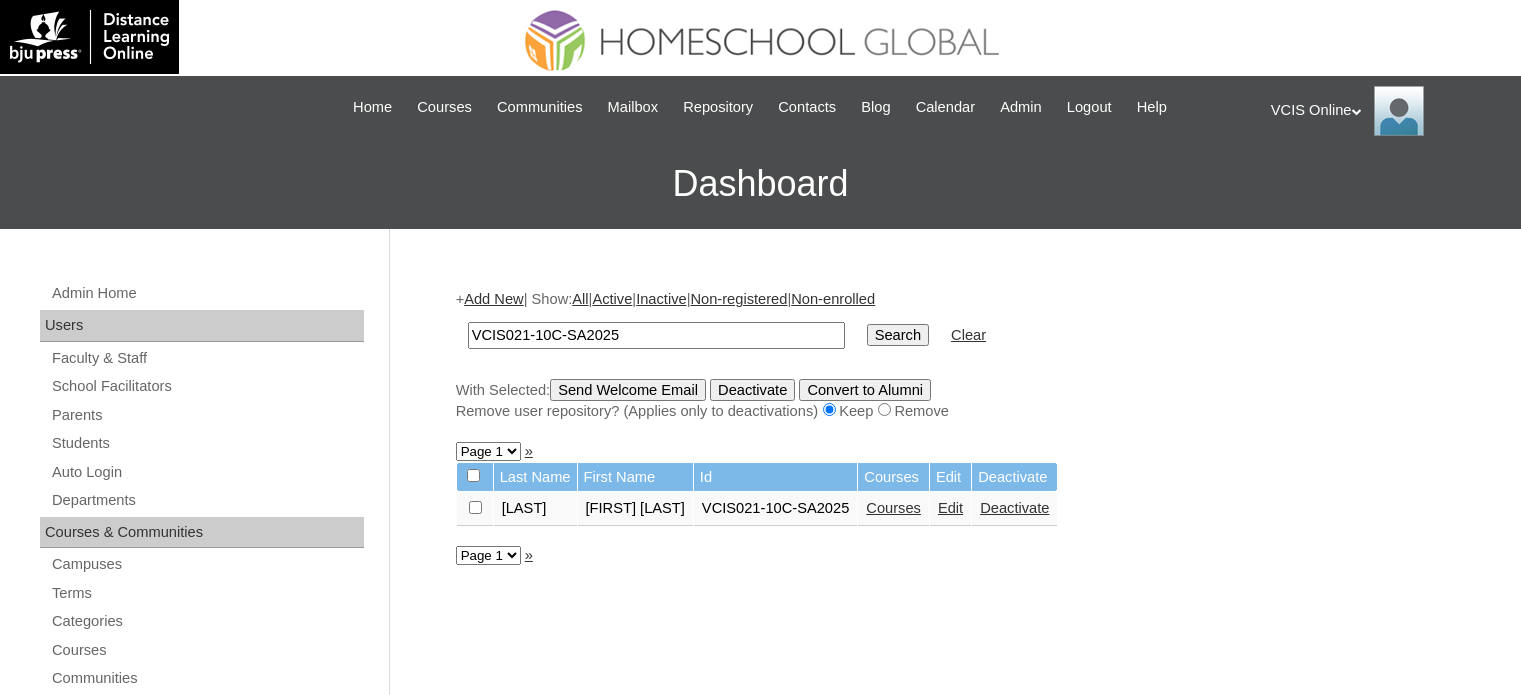 scroll, scrollTop: 0, scrollLeft: 0, axis: both 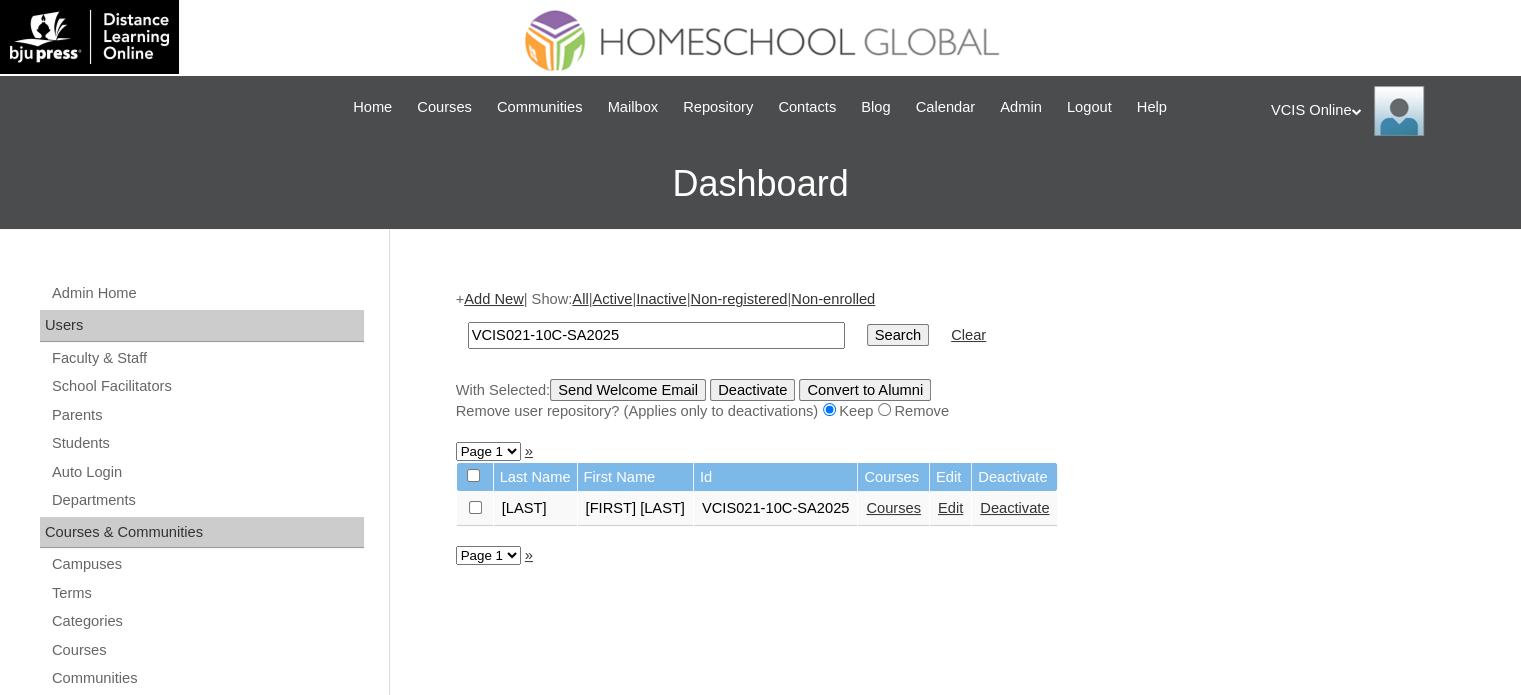 click on "Courses" at bounding box center [893, 508] 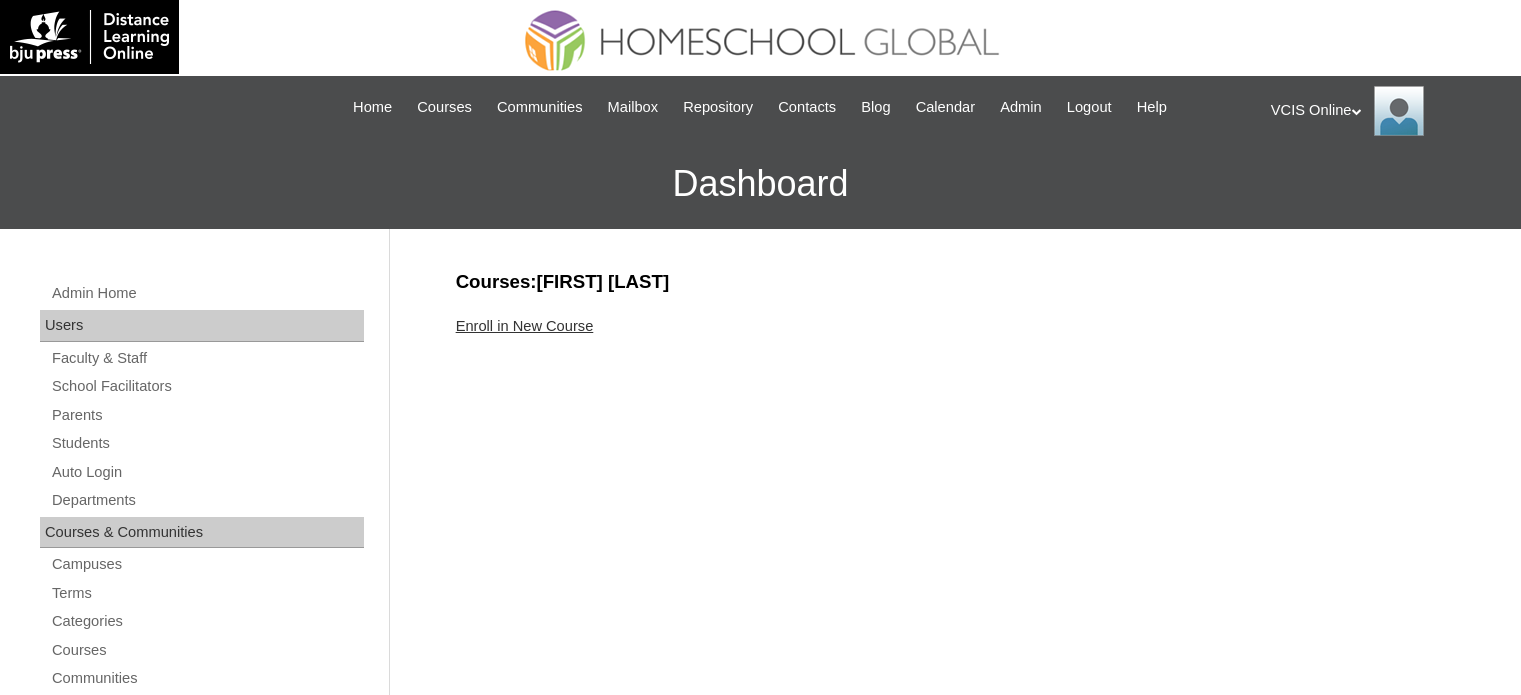 scroll, scrollTop: 0, scrollLeft: 0, axis: both 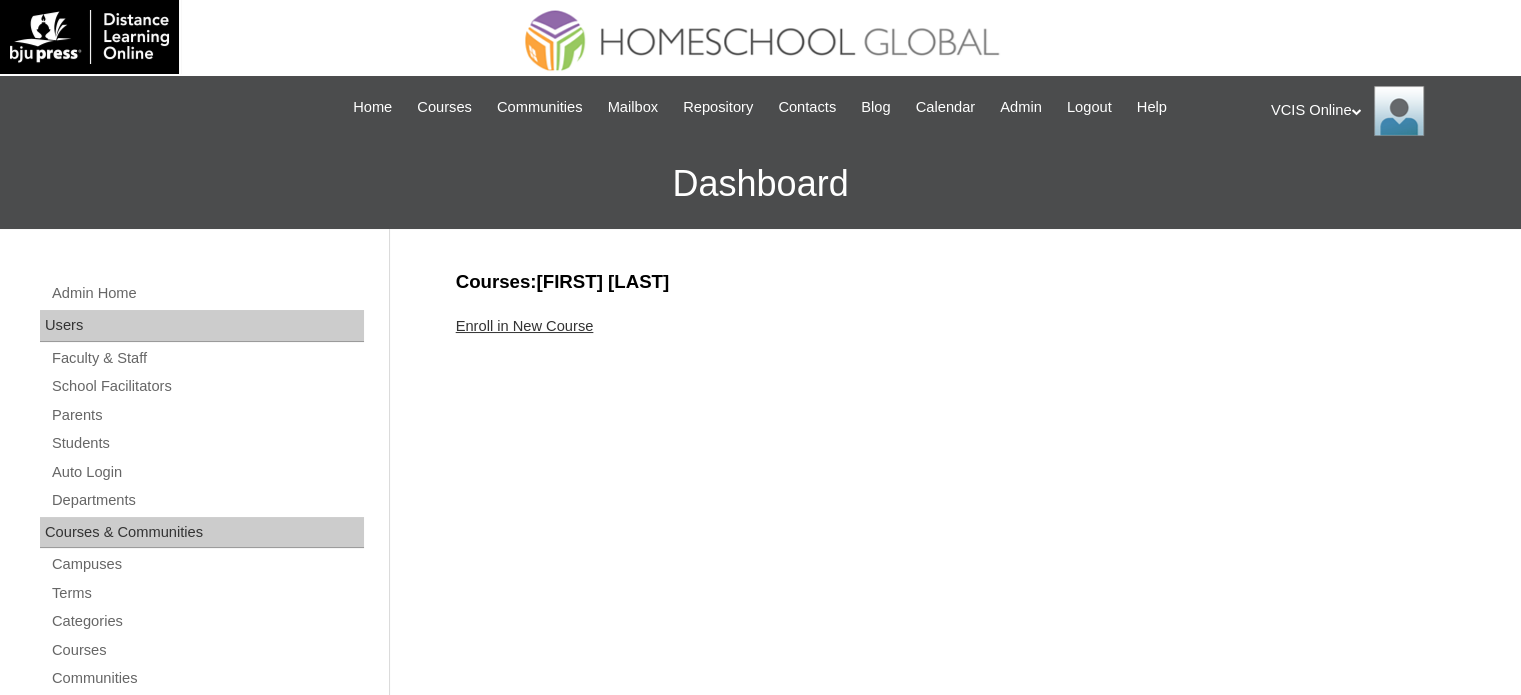 click on "Enroll in New Course" at bounding box center (525, 326) 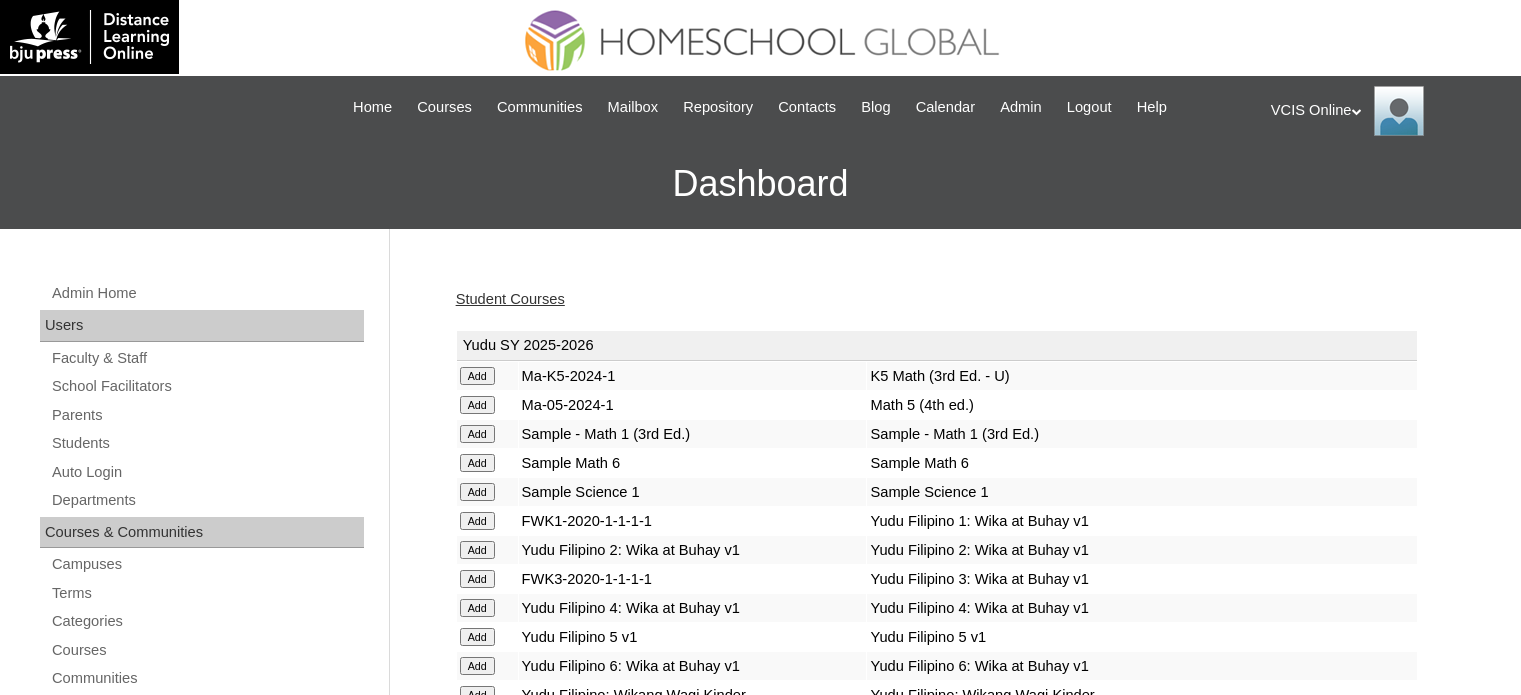 scroll, scrollTop: 0, scrollLeft: 0, axis: both 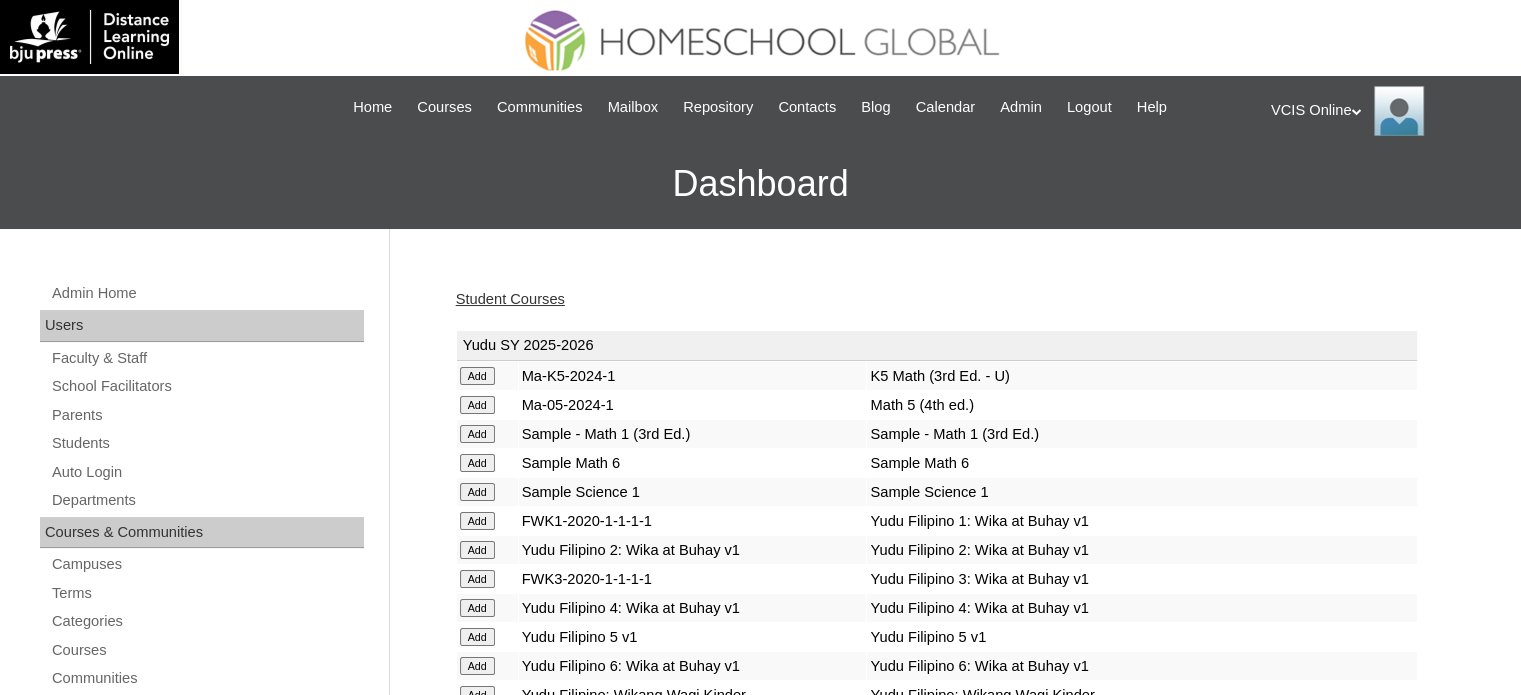 click on "Admin Home
Users
Faculty & Staff
School Facilitators
Parents
Students
Auto Login
Departments
Courses & Communities
Campuses
Terms
Categories
Courses
Communities
Reports
Tools
Alerts
Abuse Reports
Course Evaluations
Import / Export
Clone Tools
Settings
End Users Session
Language Pack Editor
Test Admins
Login Code
Design
Stylesheet
Image Uploader
Lesson Icons
Update Banner
Reports
Faculty Logins
Student Logins
Student Engagements
Expiring Enrollments
Email Logs
Autoconvert Logs
Certificates
Language Filter
Dormant Students
Query Builder
Support
Internal Help Desk
Student Courses
Yudu SY 2025-2026
Add
Ma-K5-2024-1
K5 Math (3rd Ed. - U)" at bounding box center (760, 16857) 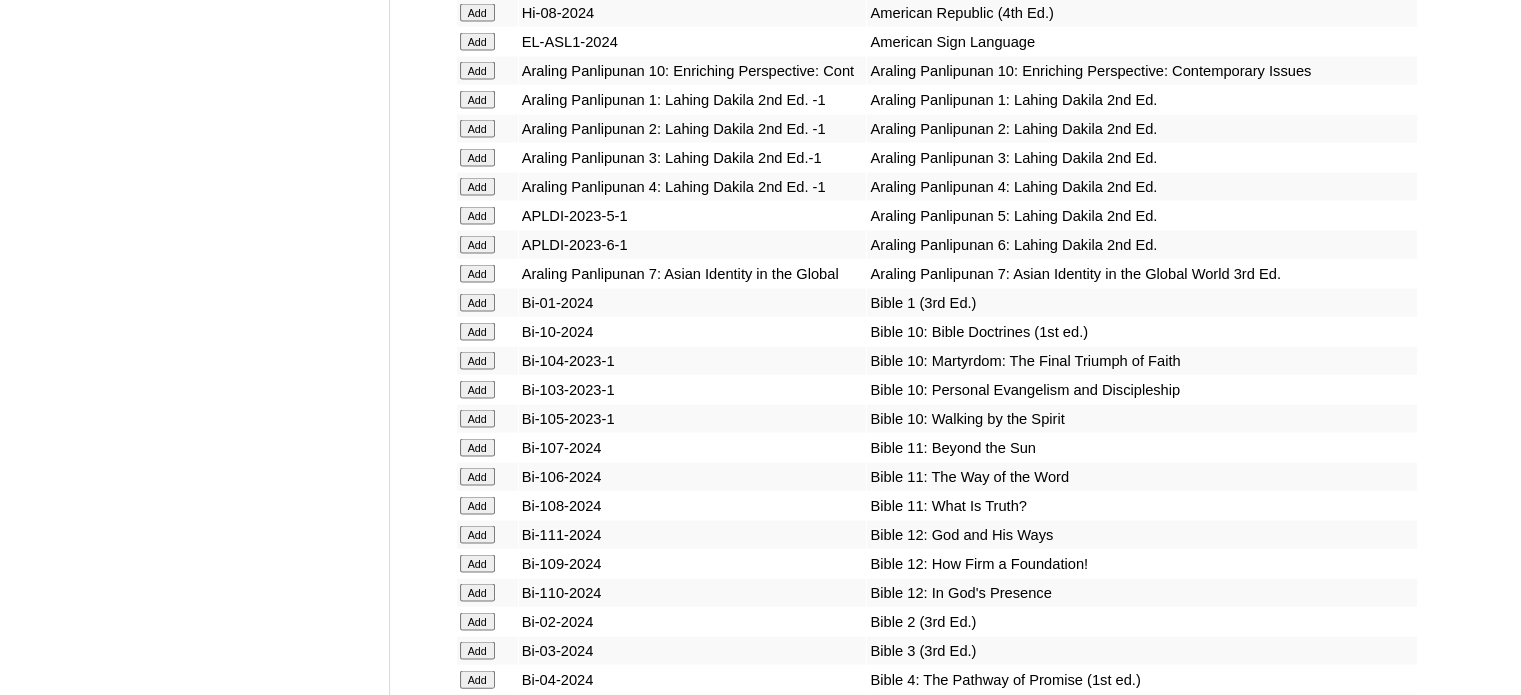 scroll, scrollTop: 4080, scrollLeft: 0, axis: vertical 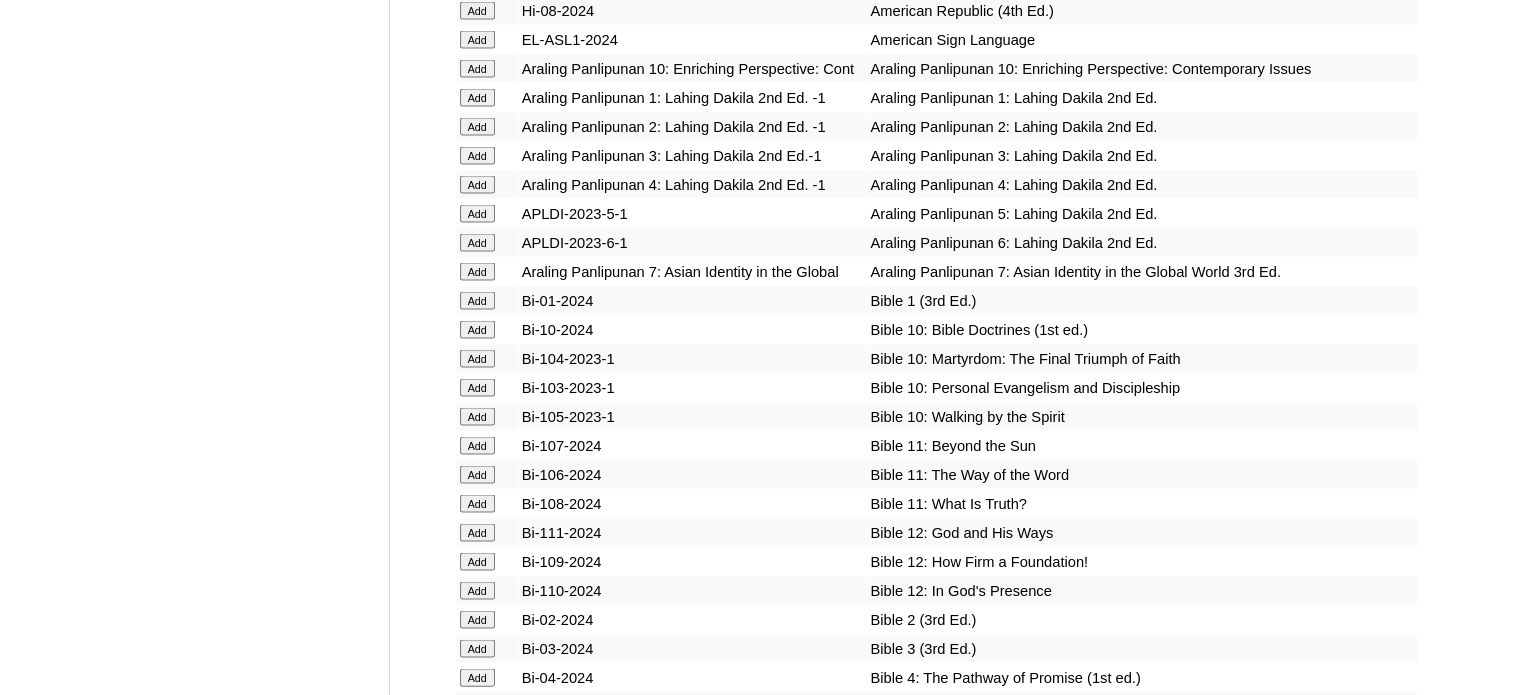 click on "Add" at bounding box center [477, -3704] 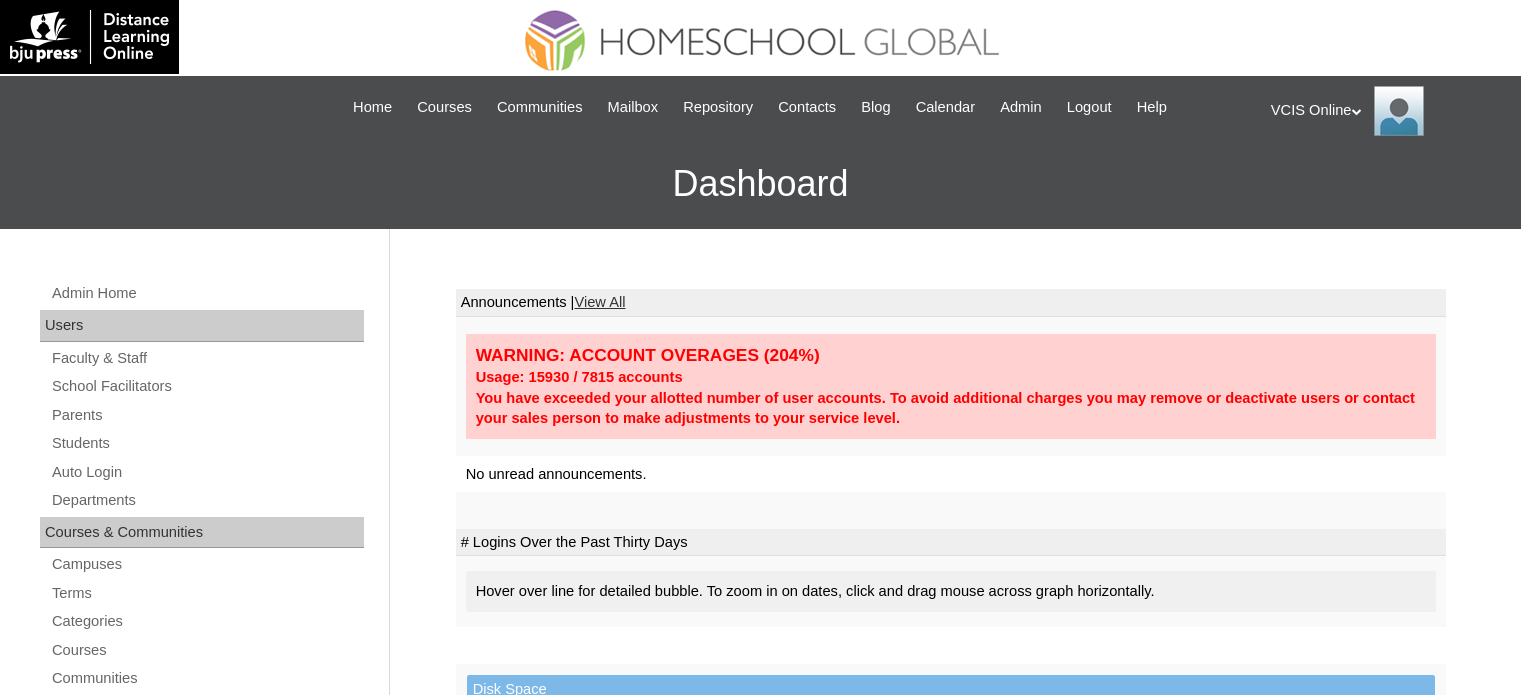 scroll, scrollTop: 0, scrollLeft: 0, axis: both 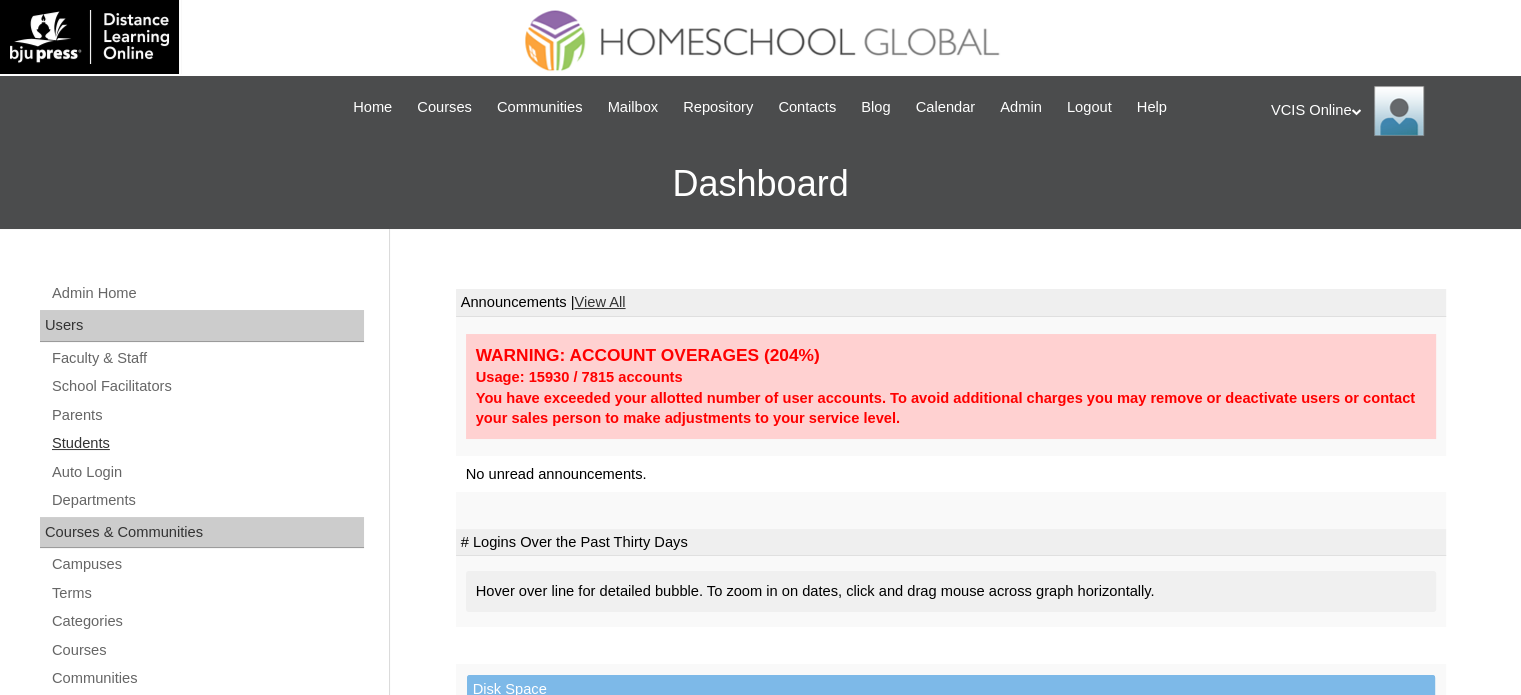 click on "Students" at bounding box center (207, 443) 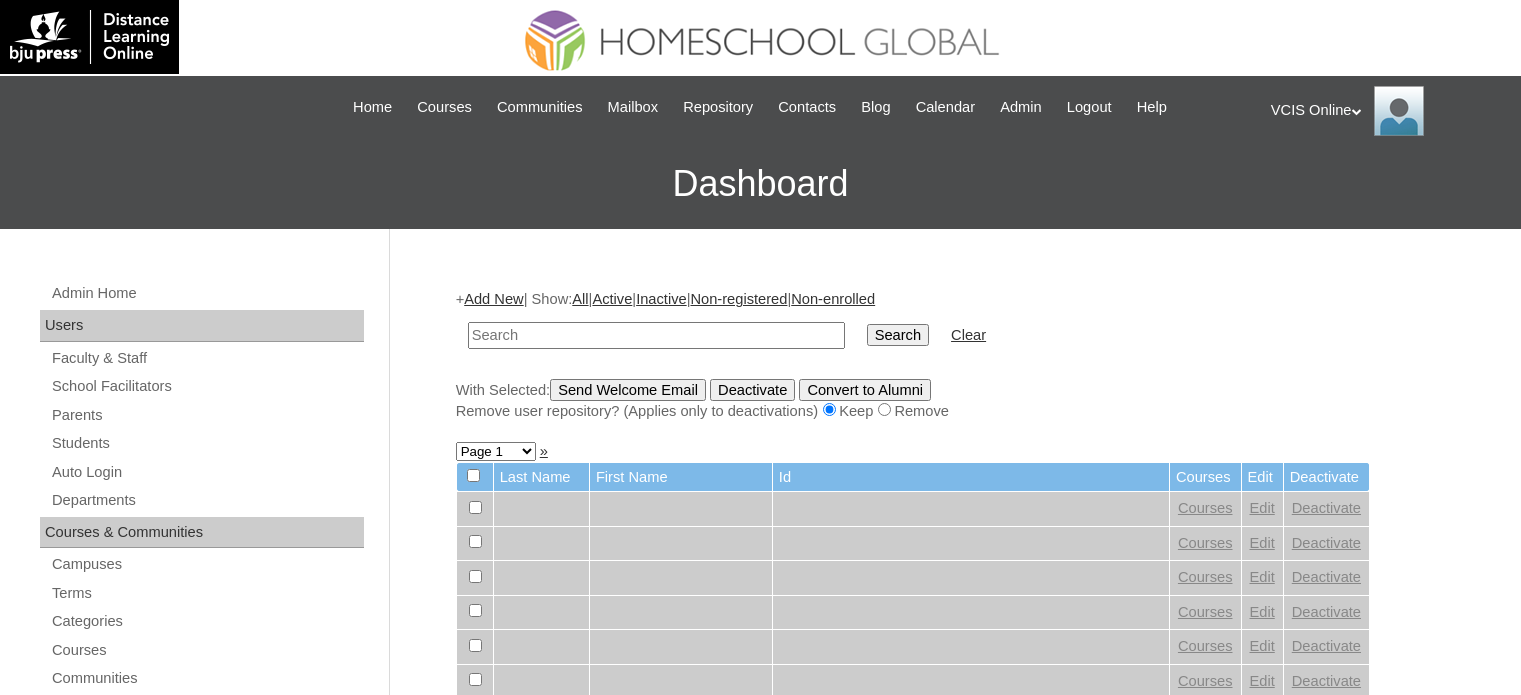 scroll, scrollTop: 0, scrollLeft: 0, axis: both 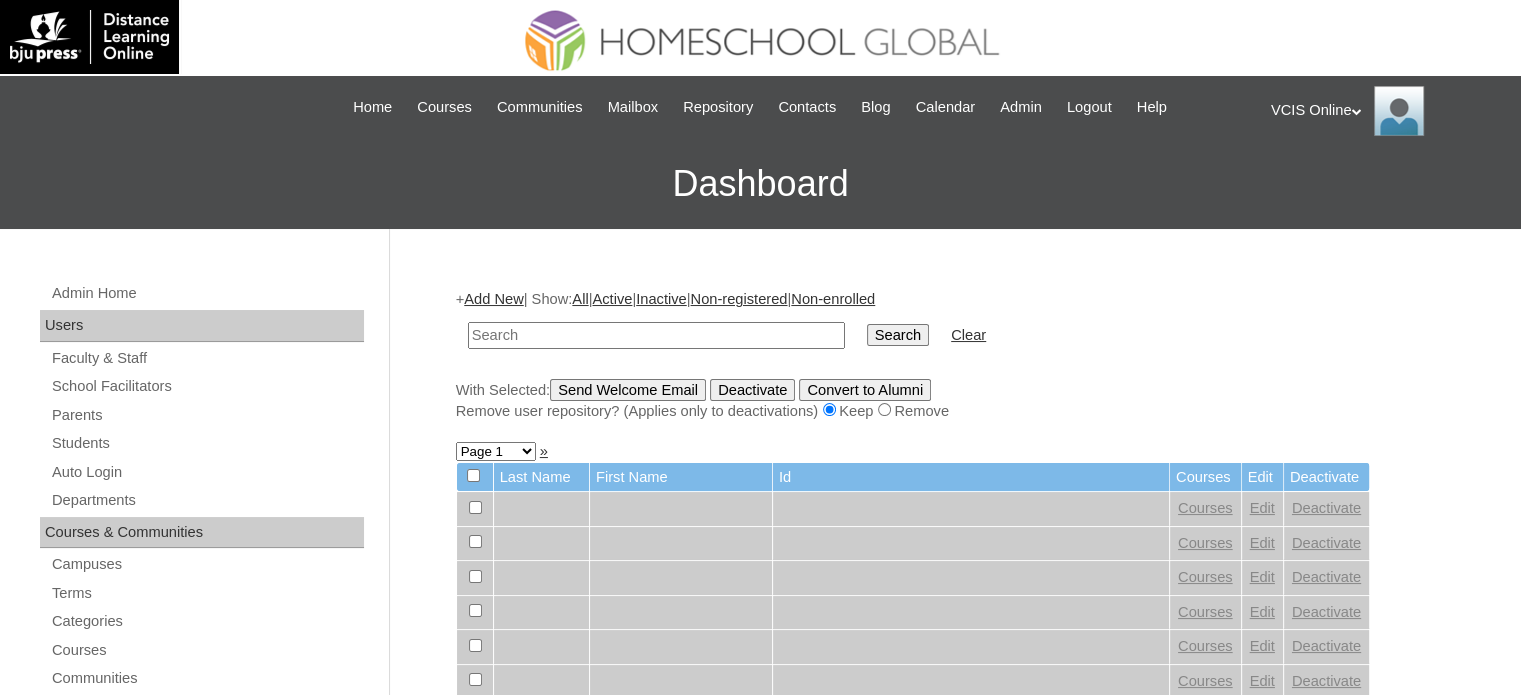 drag, startPoint x: 0, startPoint y: 0, endPoint x: 562, endPoint y: 327, distance: 650.20996 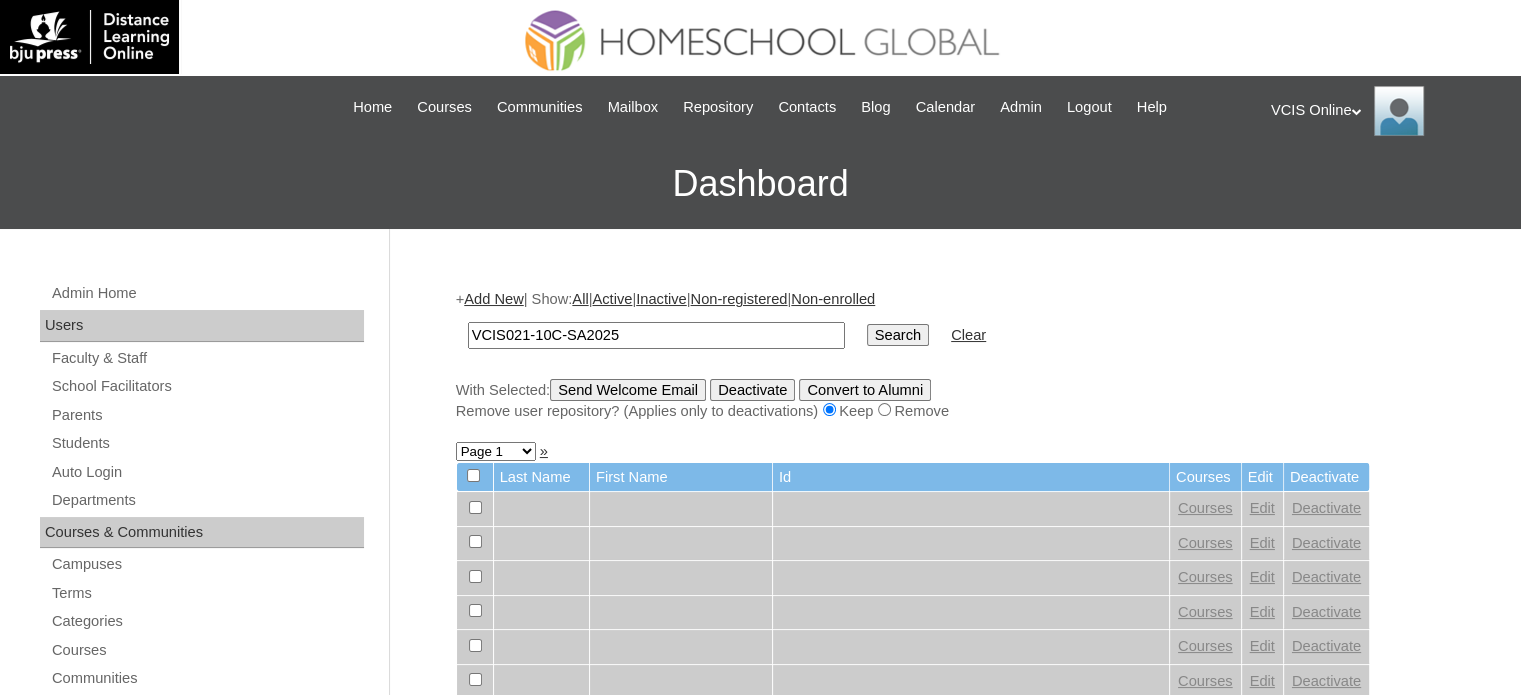 type on "VCIS021-10C-SA2025" 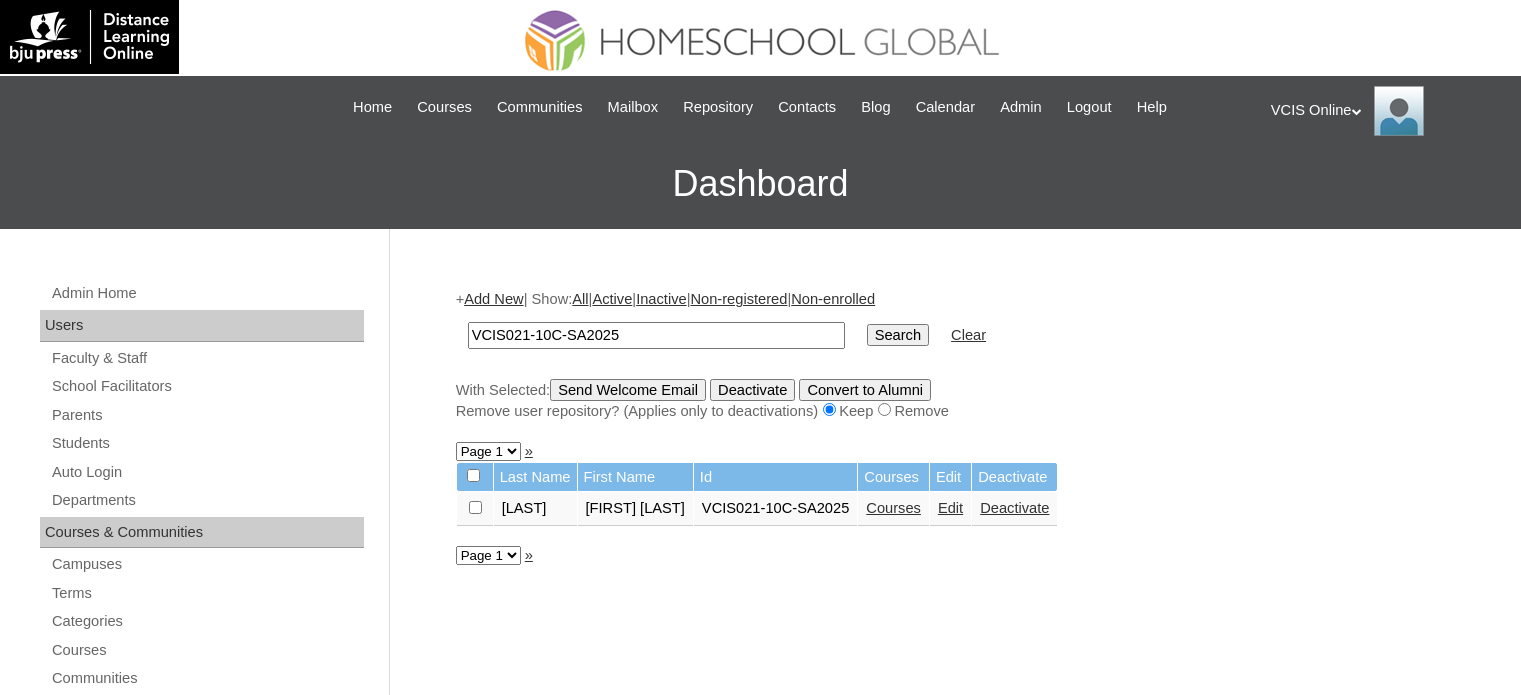 scroll, scrollTop: 0, scrollLeft: 0, axis: both 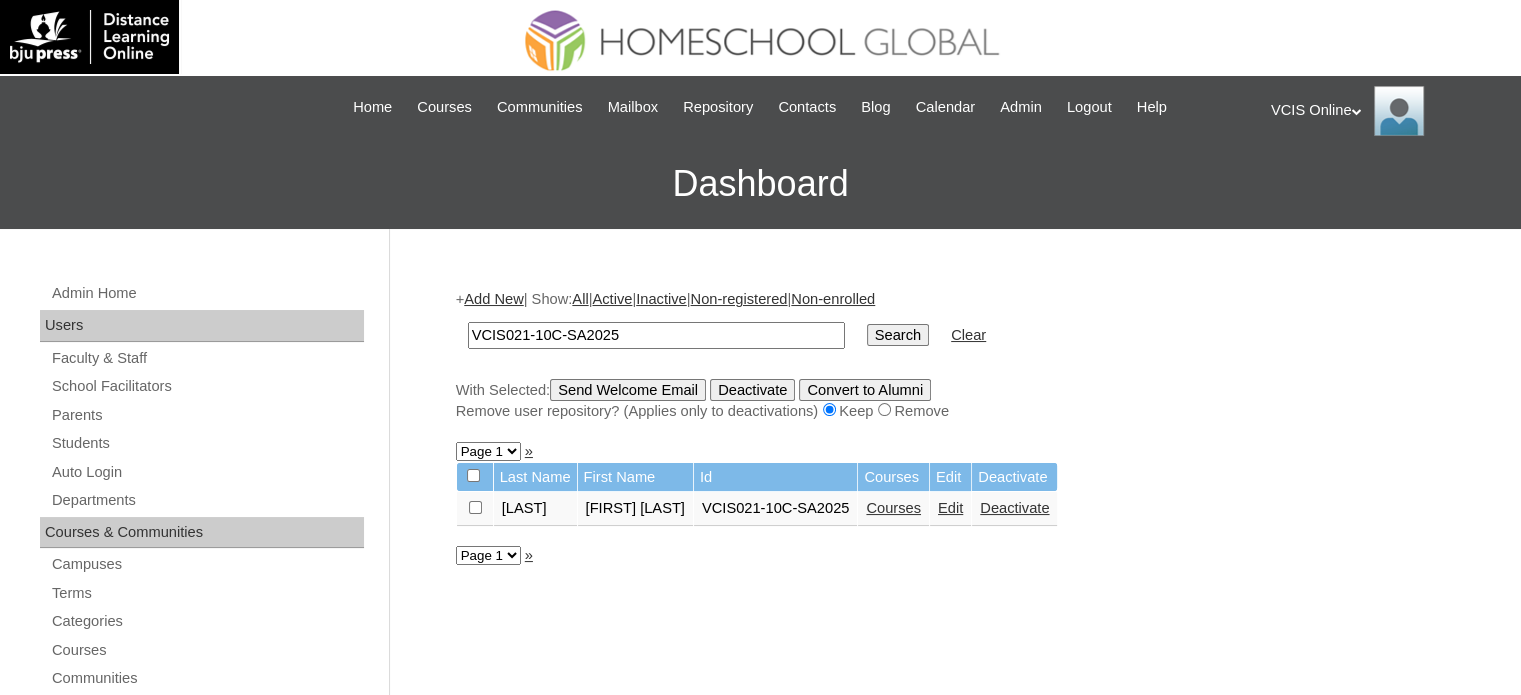 click on "Courses" at bounding box center (893, 508) 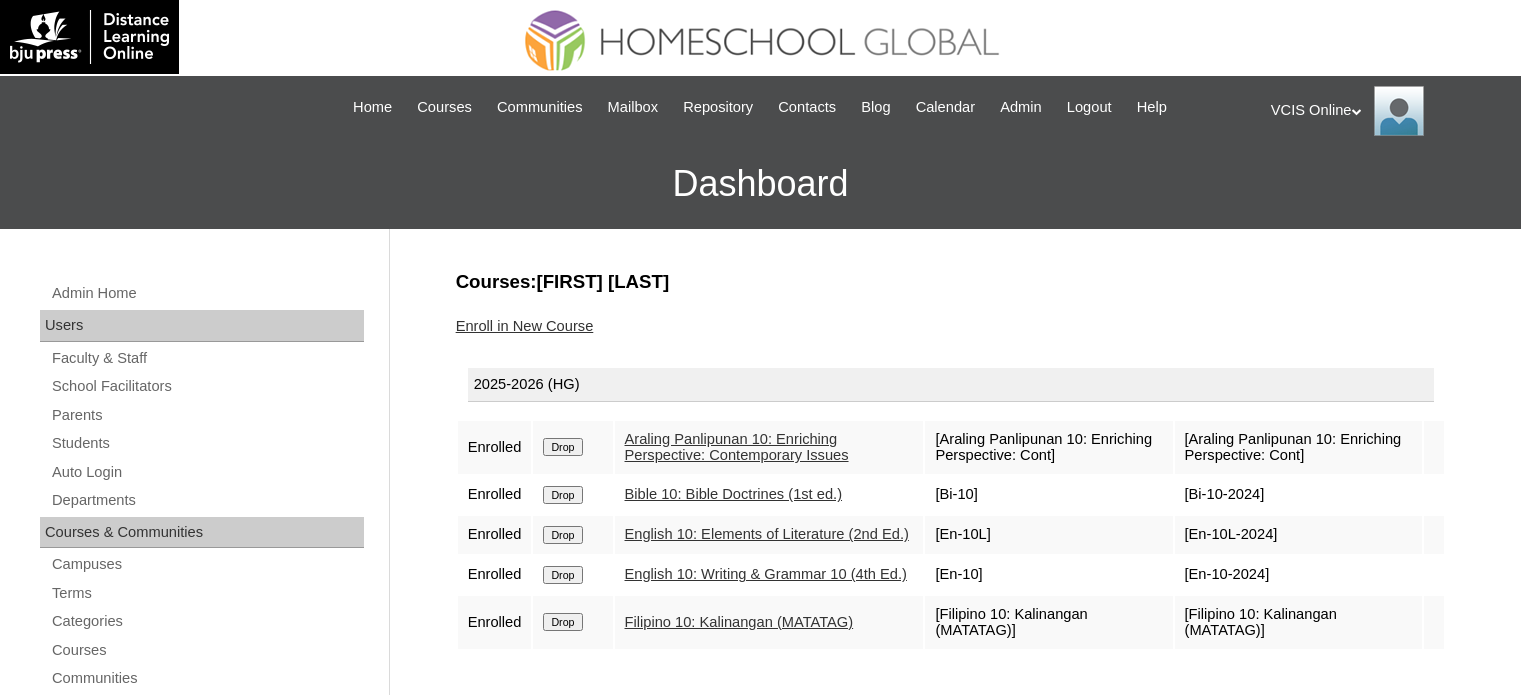 scroll, scrollTop: 0, scrollLeft: 0, axis: both 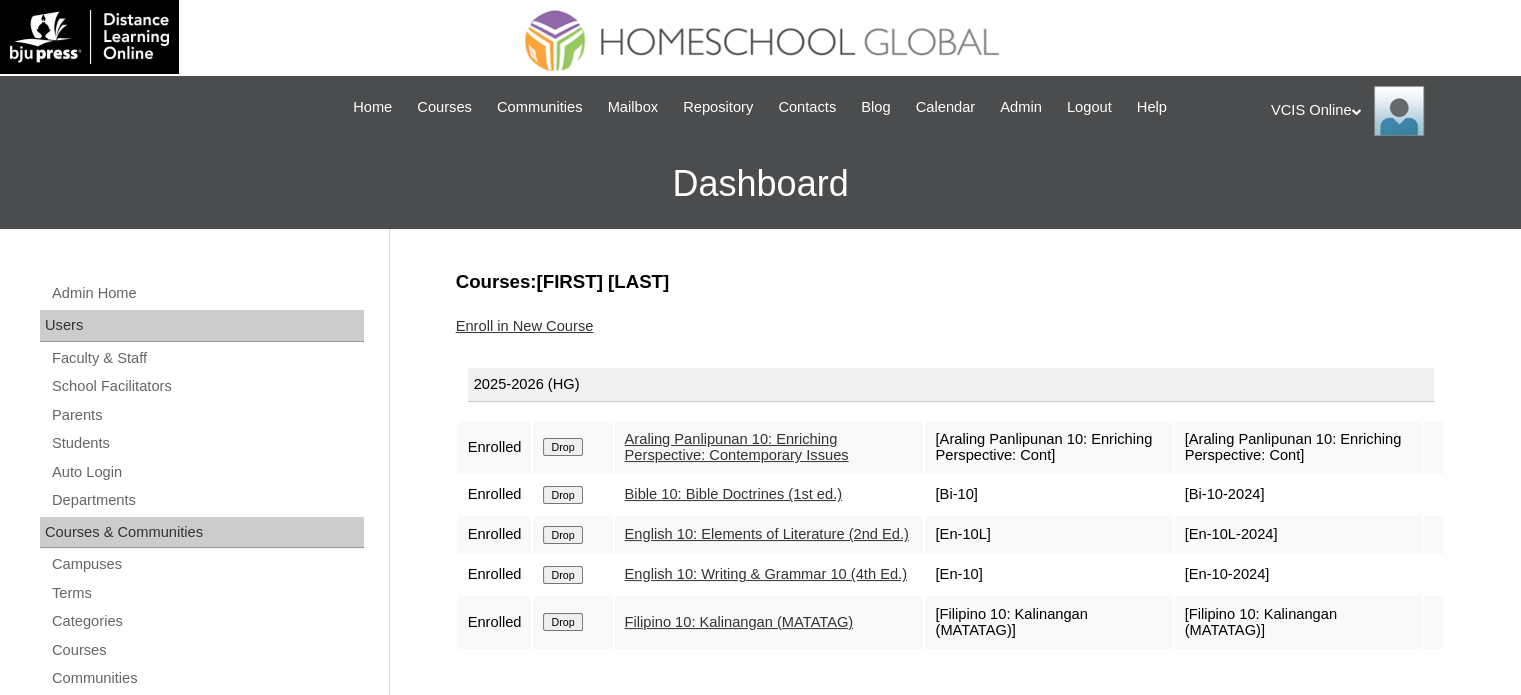 click on "Enroll in New Course" at bounding box center [525, 326] 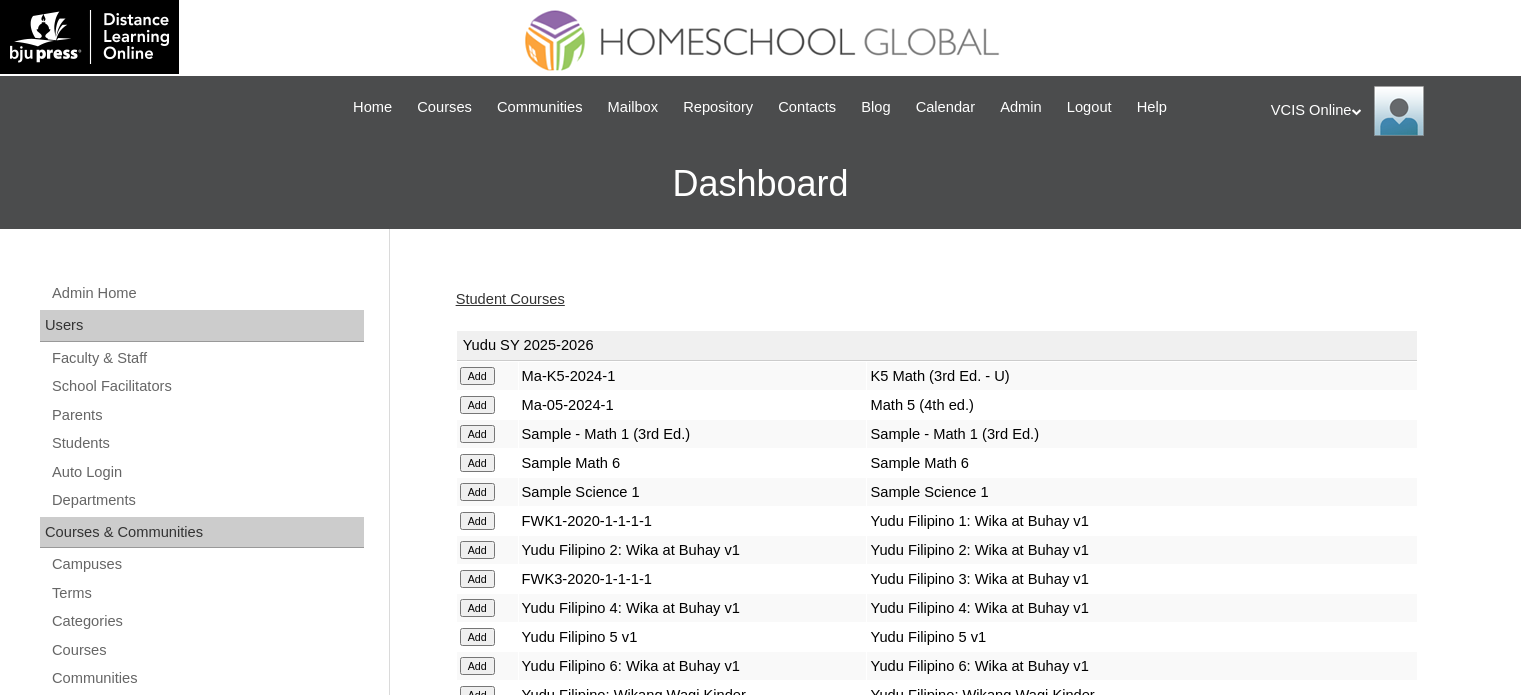 scroll, scrollTop: 0, scrollLeft: 0, axis: both 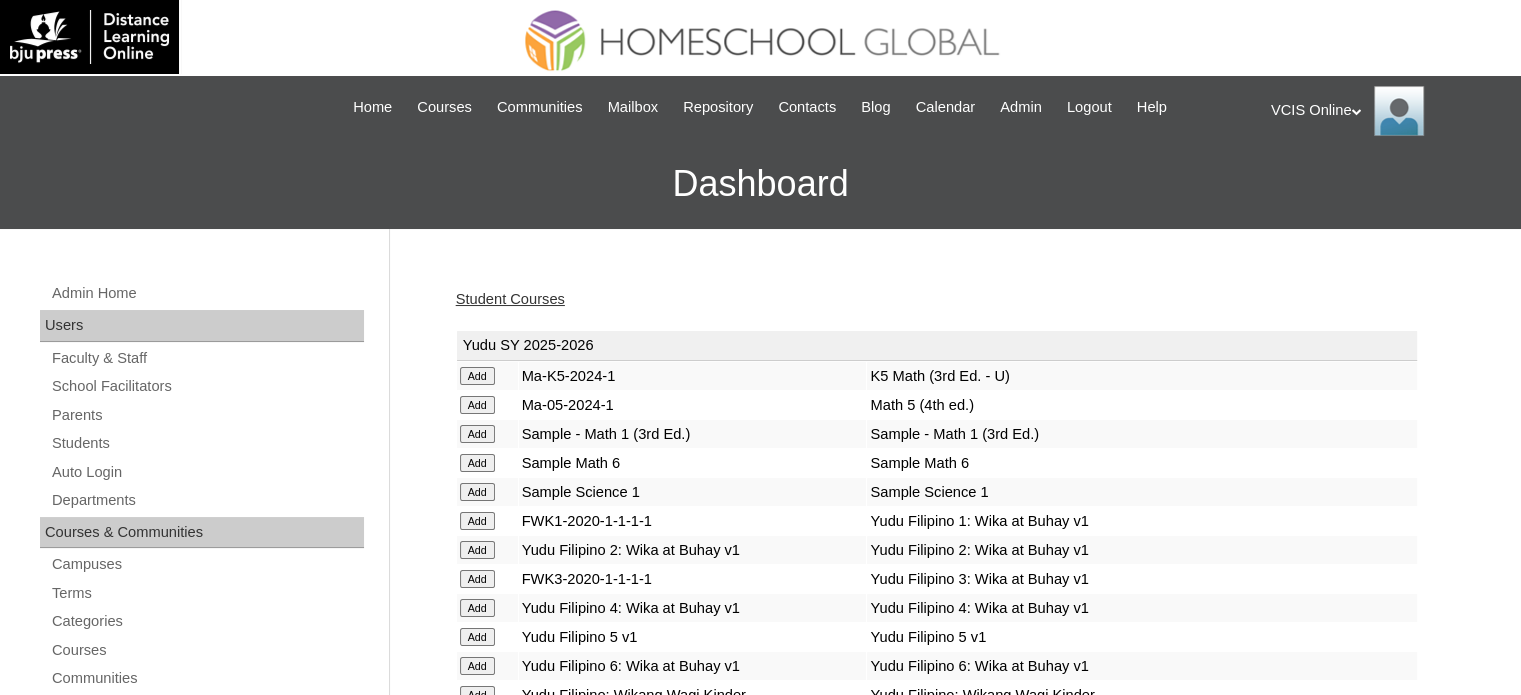 click on "Student Courses
Yudu SY [YEAR]-[YEAR]
Add
[COURSE_CODE]
[COURSE_NAME]
Add
[COURSE_CODE]
[COURSE_NAME]
Add
[COURSE_NAME]
[COURSE_NAME]
Add
[COURSE_NAME]
[COURSE_NAME]" at bounding box center (946, 16877) 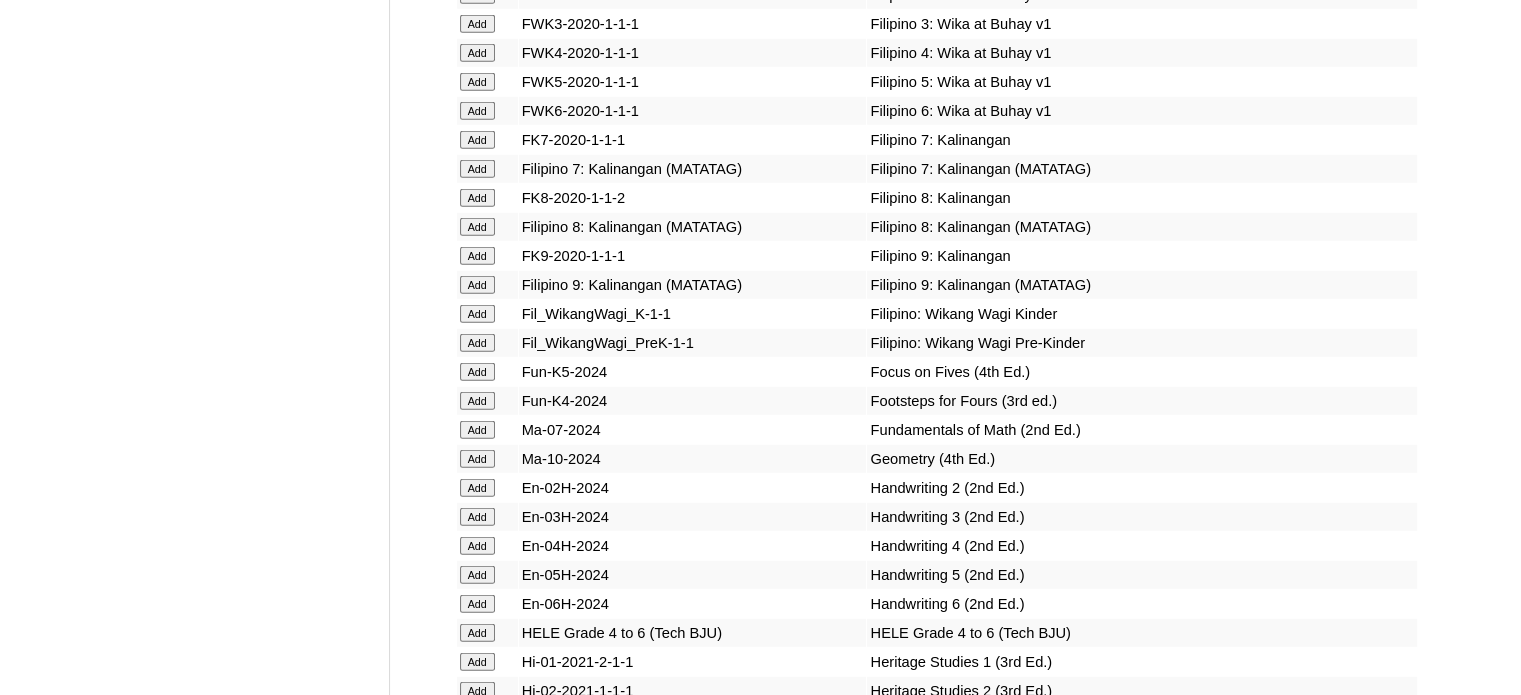 scroll, scrollTop: 5760, scrollLeft: 0, axis: vertical 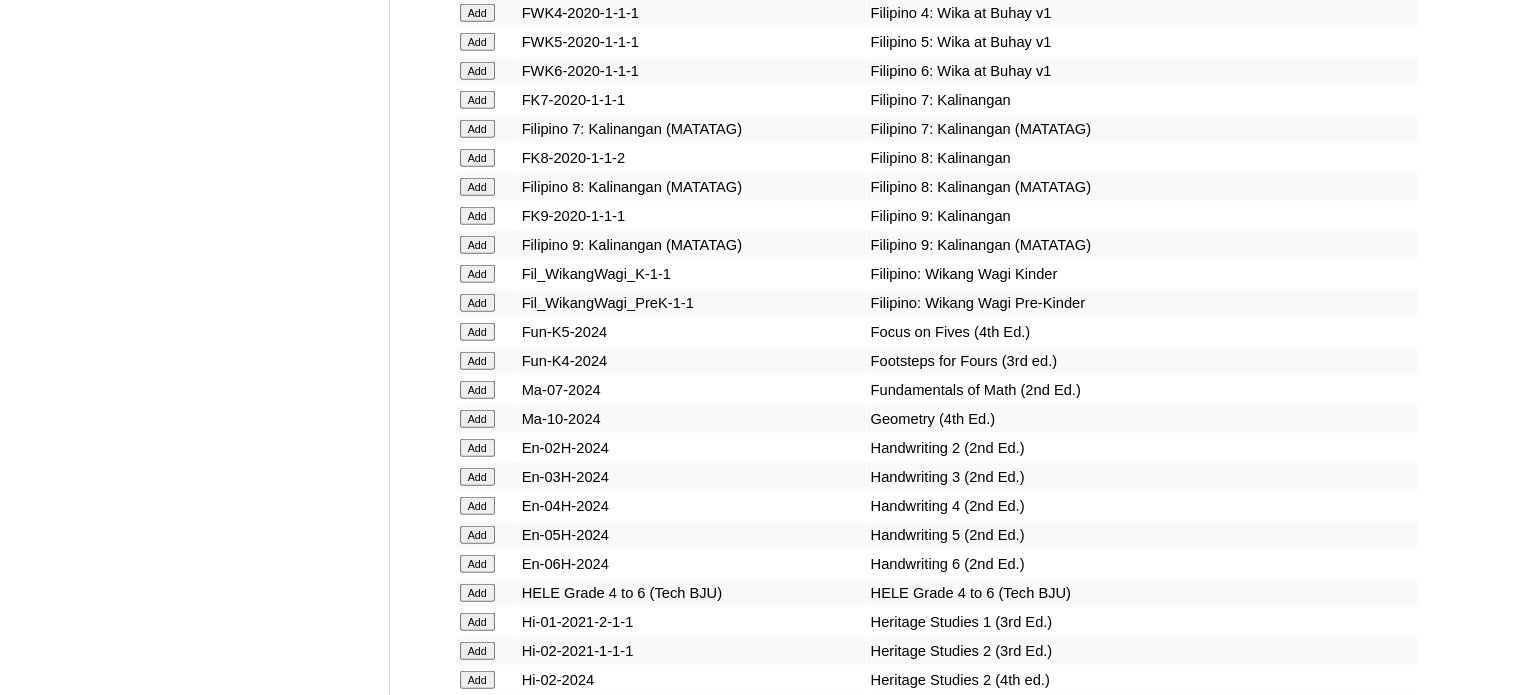click on "Add" at bounding box center [477, -5384] 